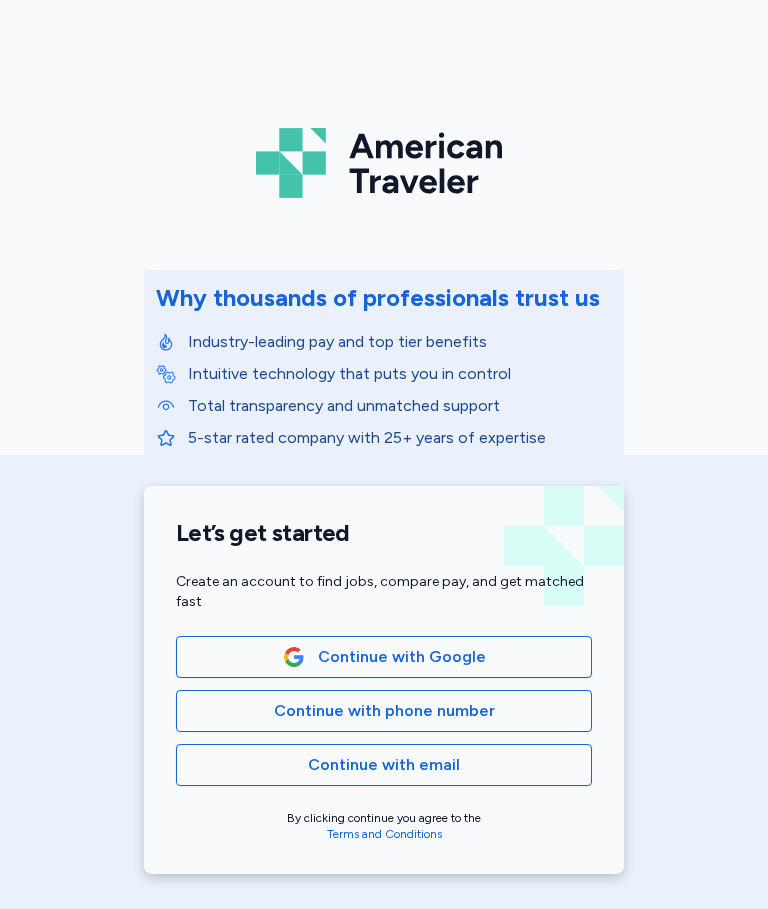 scroll, scrollTop: 0, scrollLeft: 0, axis: both 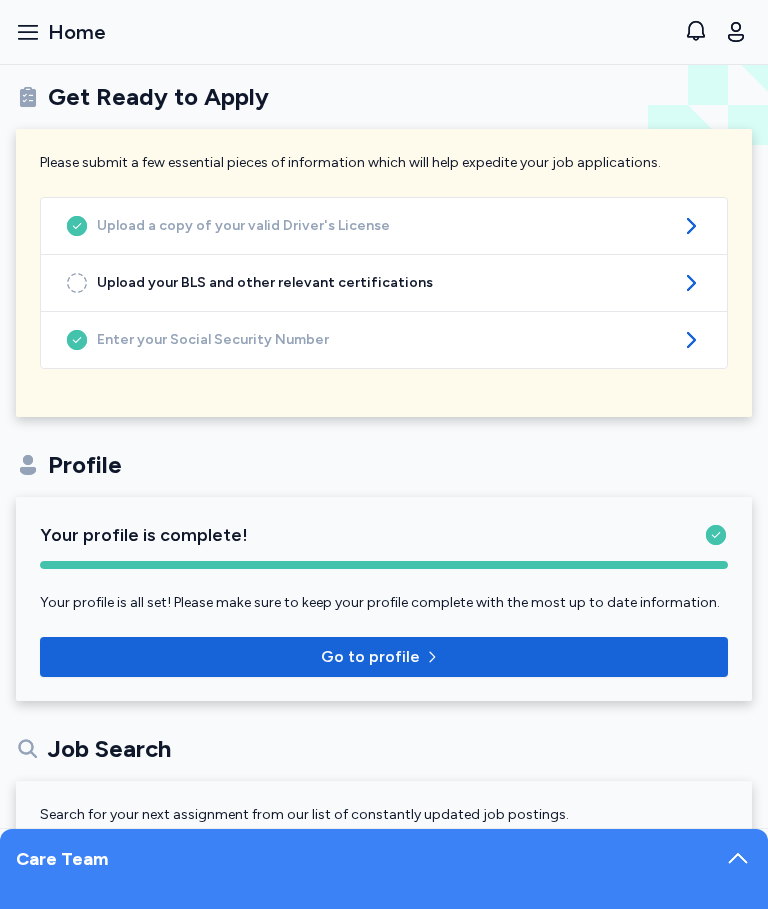 click 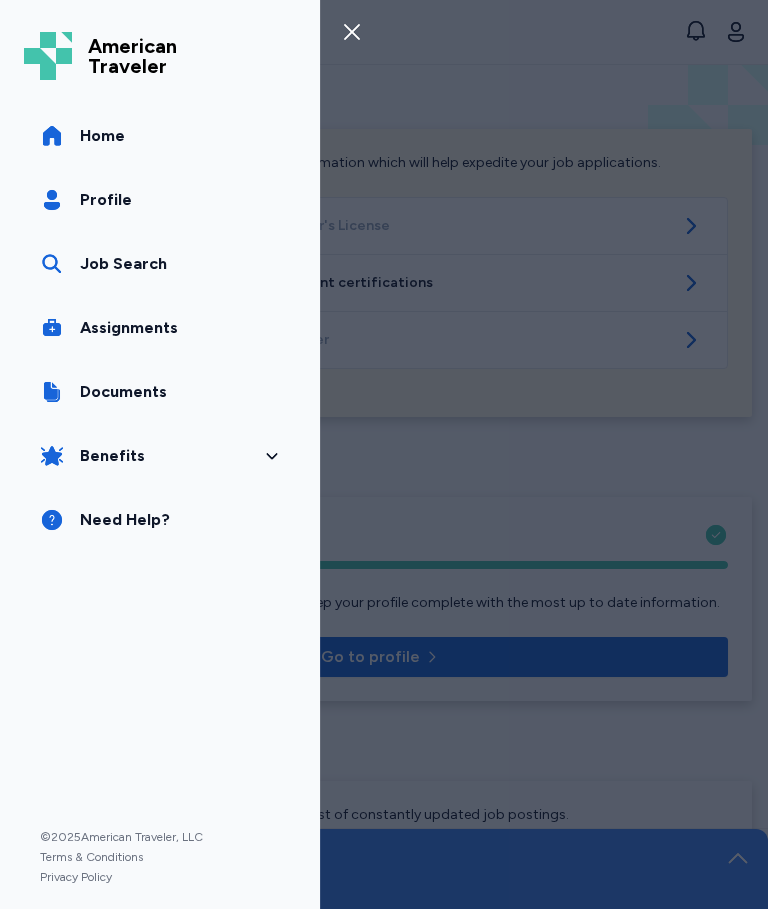 click on "Job Search" at bounding box center (160, 264) 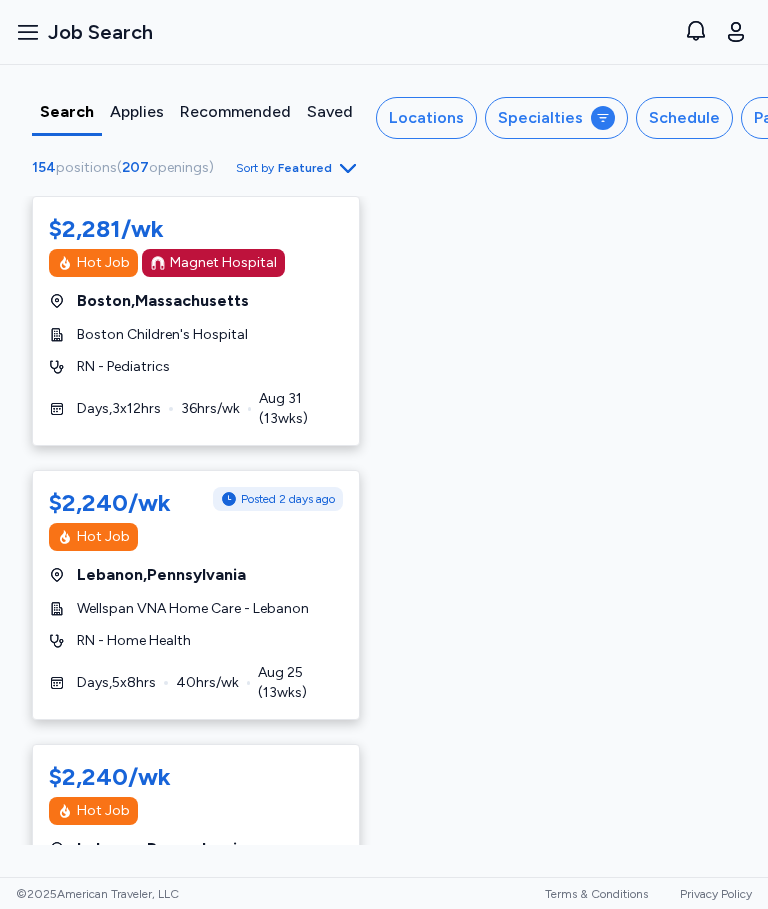 click on "Locations" at bounding box center (426, 118) 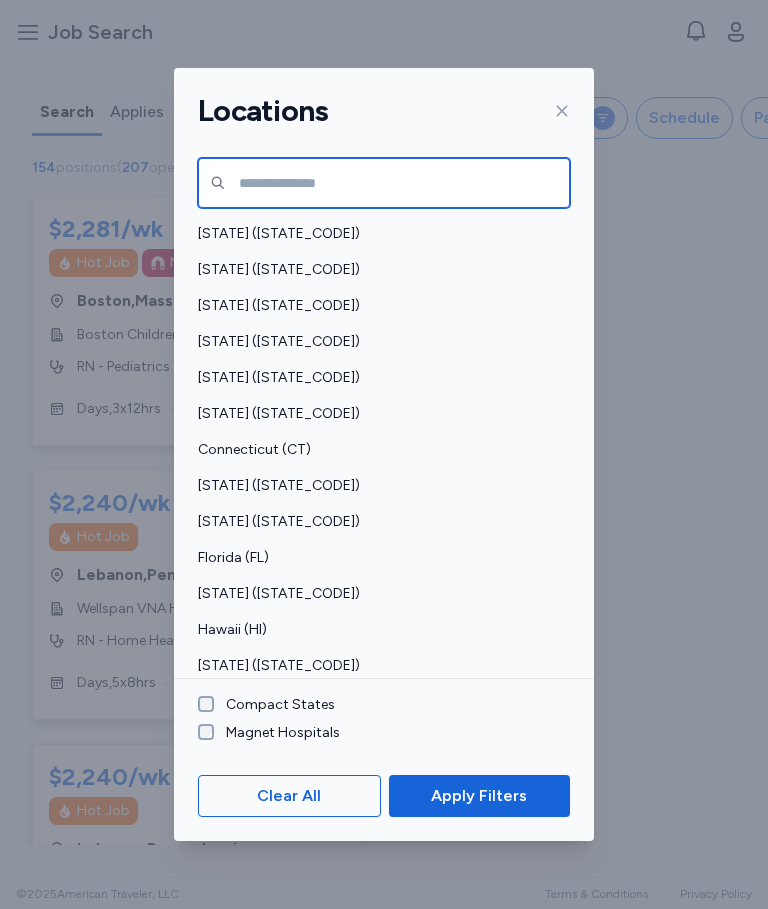 click at bounding box center (384, 183) 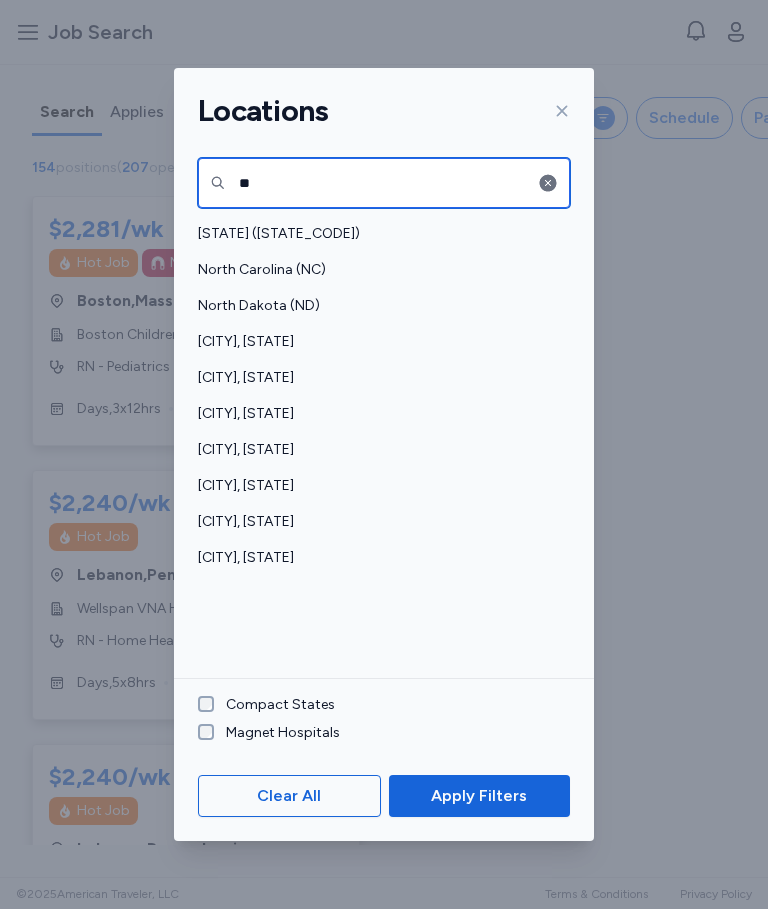 type on "**" 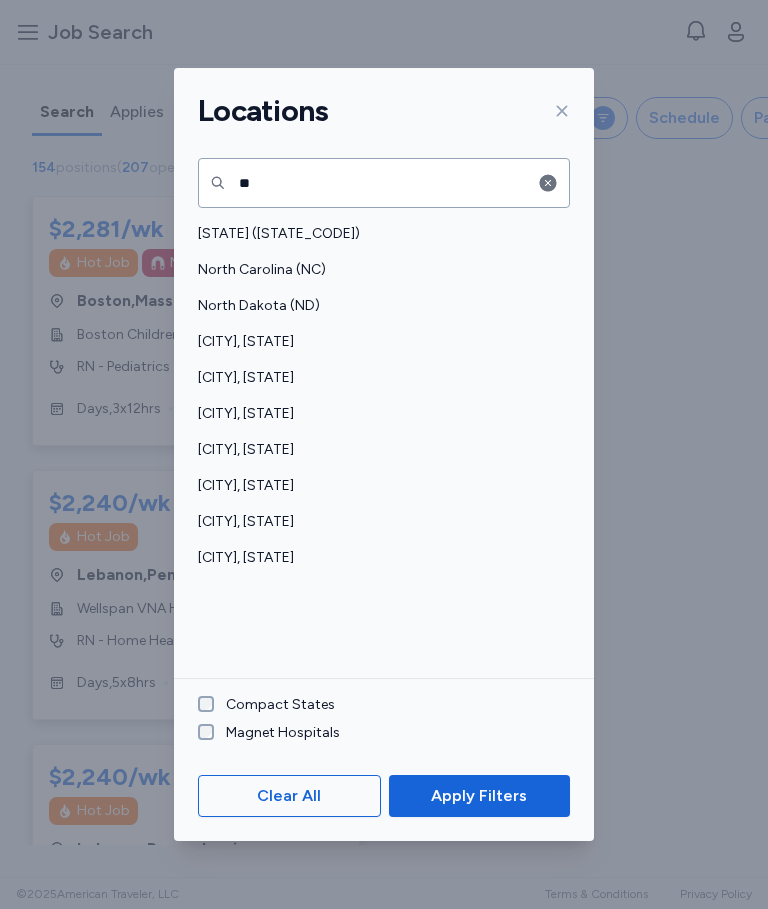 click on "North Carolina (NC)" at bounding box center [378, 270] 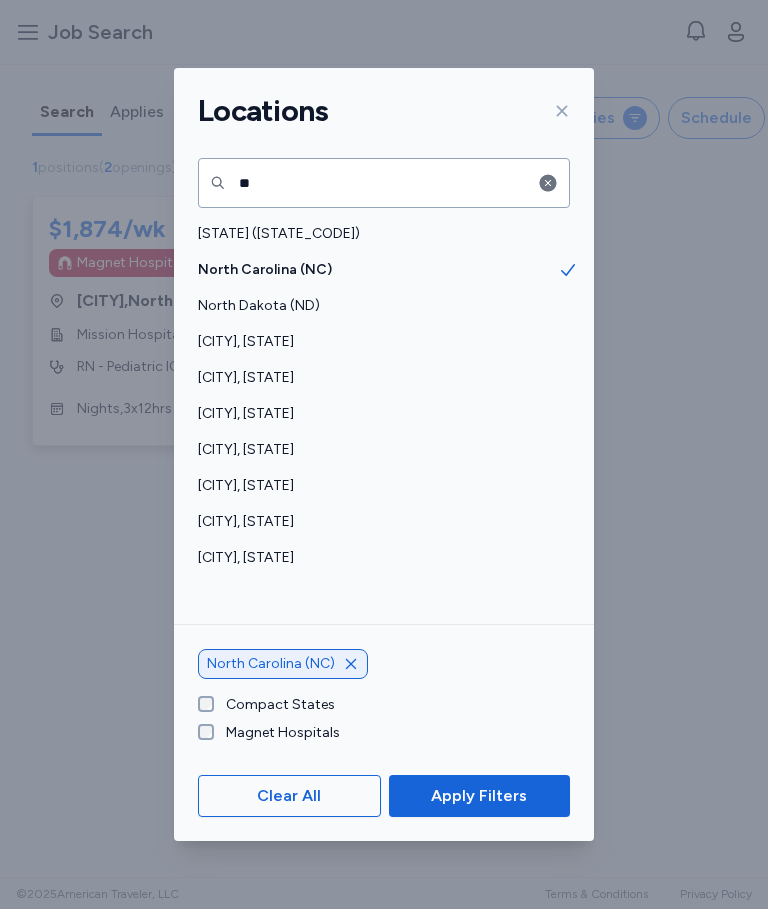 click on "Apply Filters" at bounding box center [479, 796] 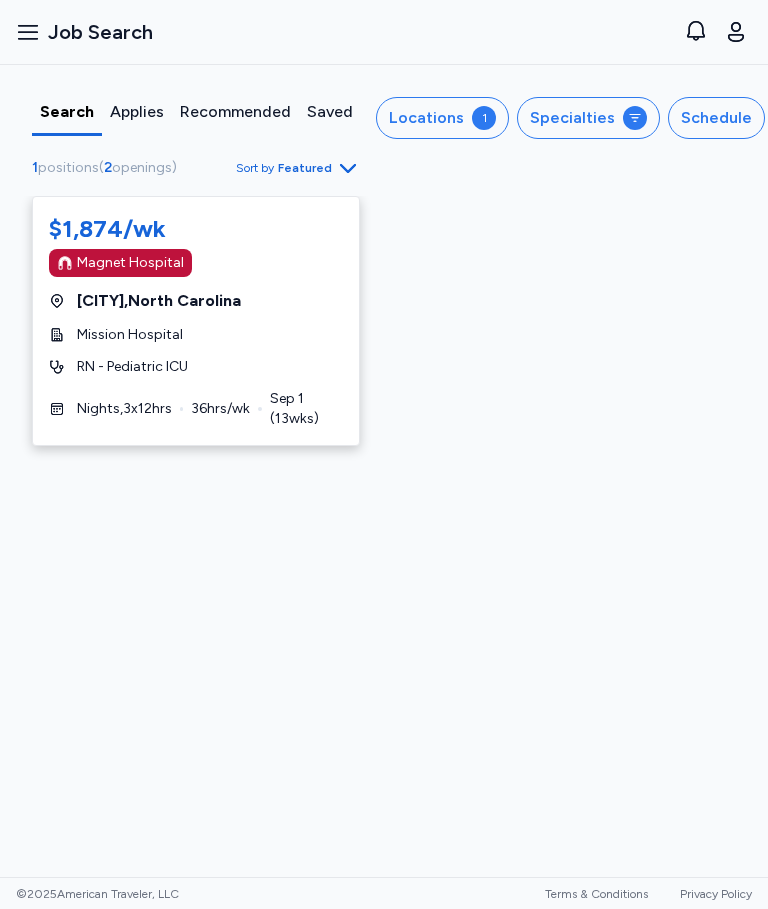 click on "Specialties" at bounding box center [572, 118] 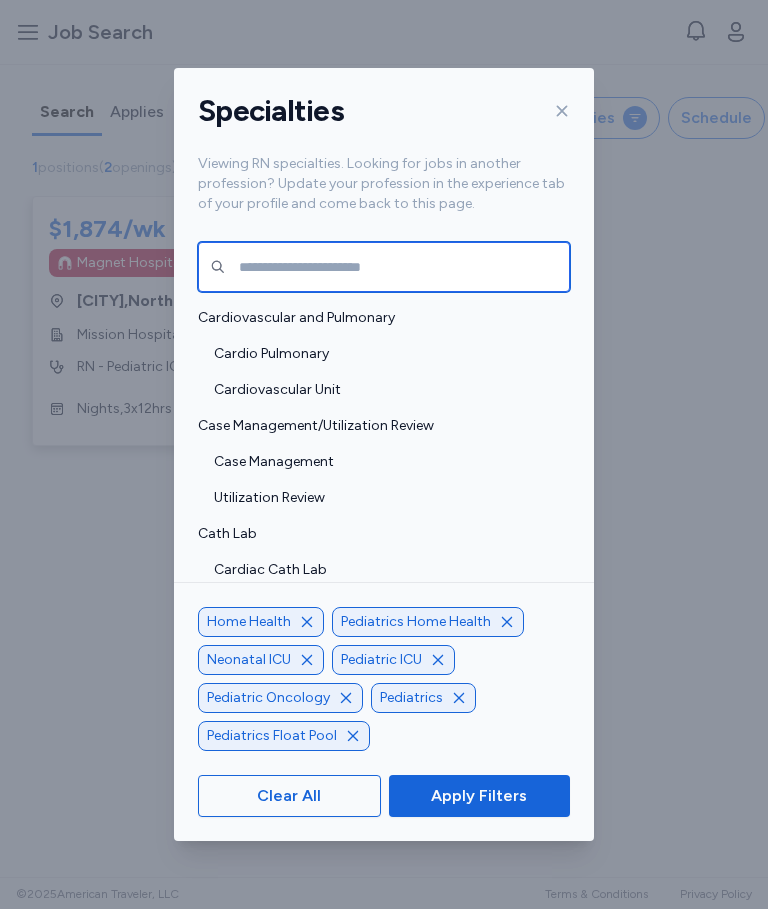click at bounding box center [384, 267] 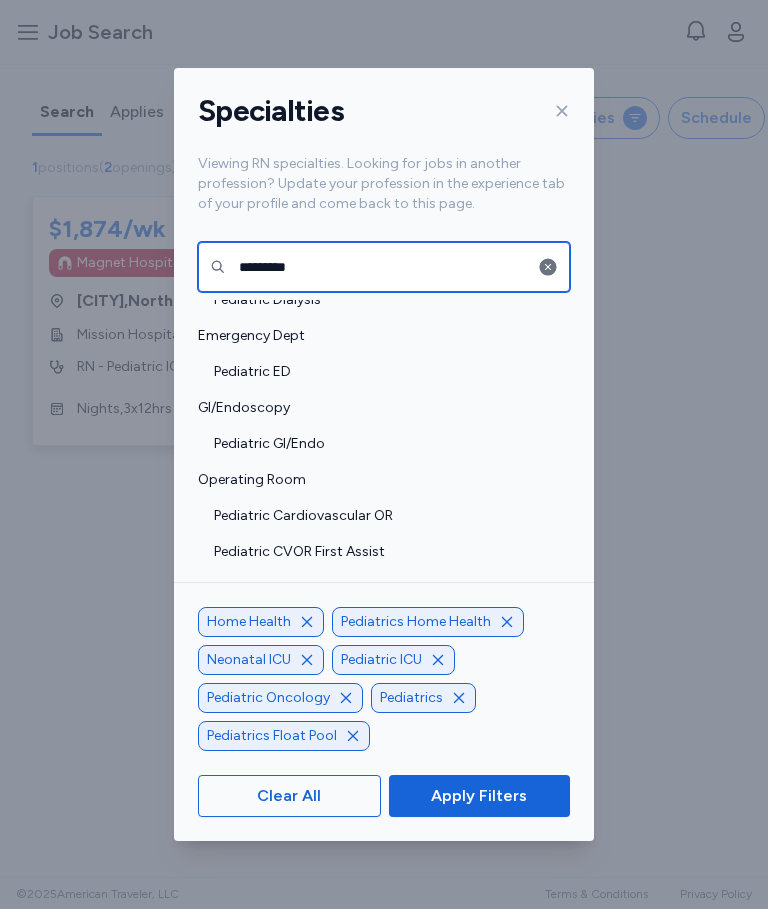 scroll, scrollTop: 164, scrollLeft: 0, axis: vertical 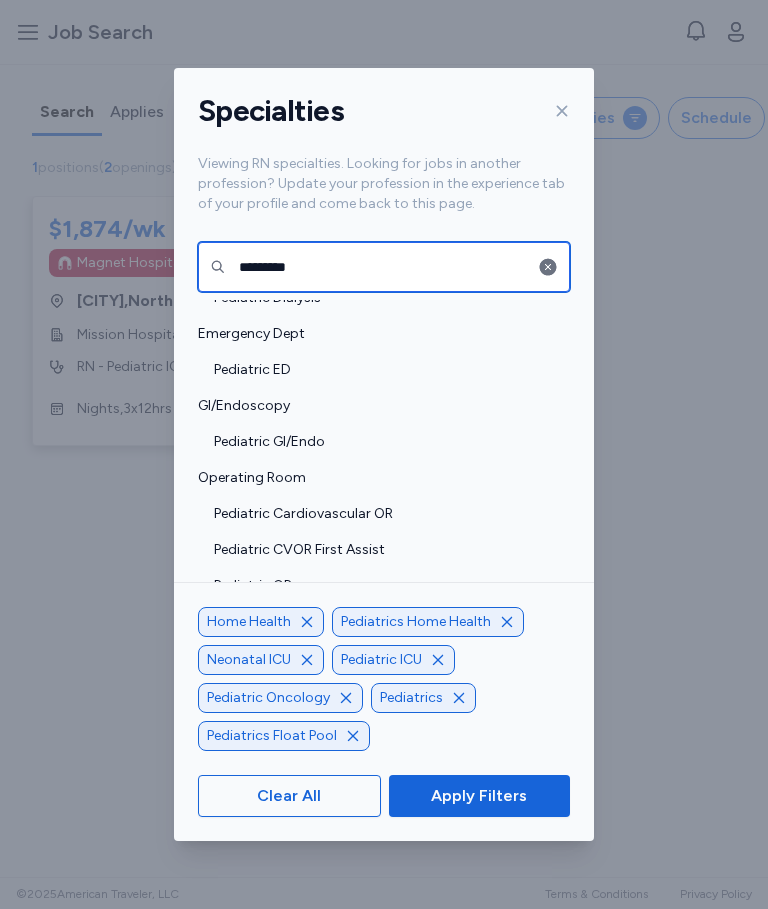 type on "*********" 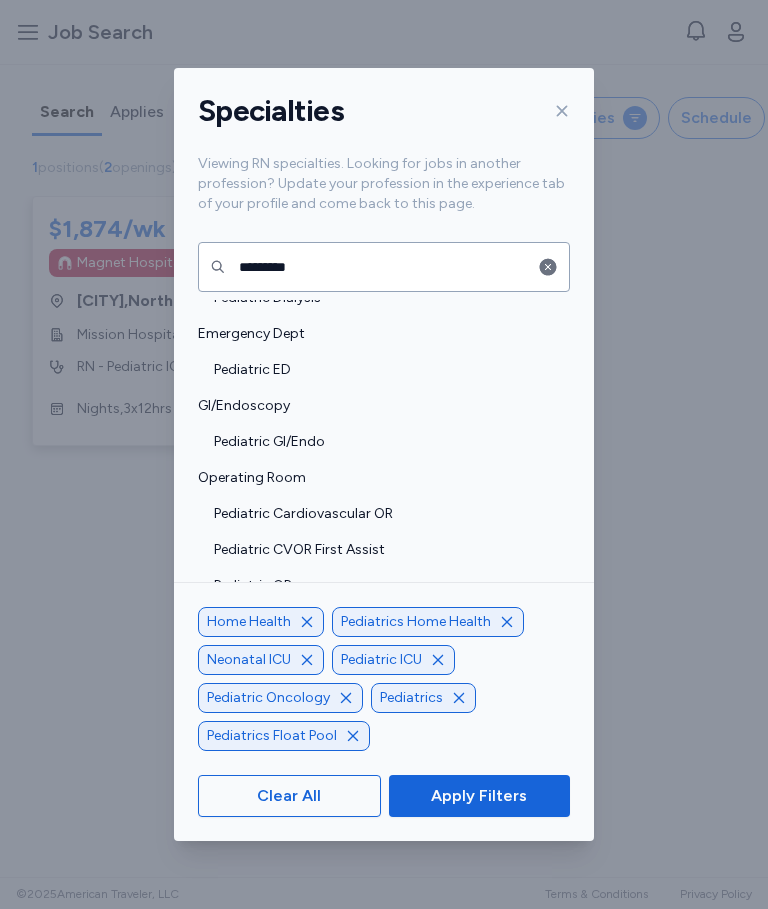 click on "Pediatric ED" at bounding box center [384, 370] 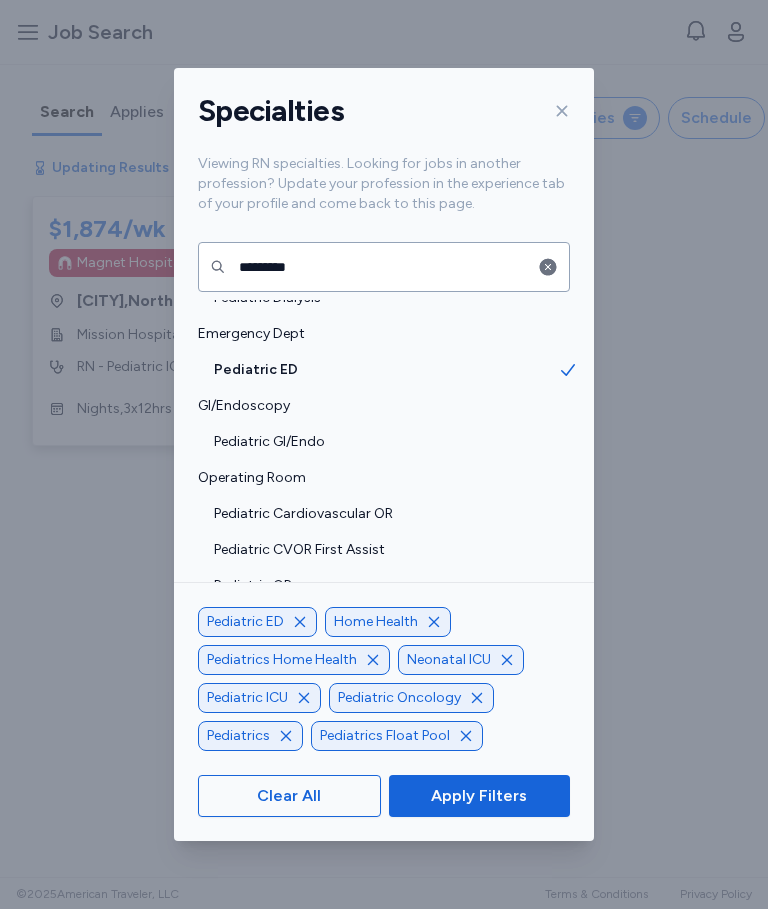 click on "Pediatric GI/Endo" at bounding box center [386, 442] 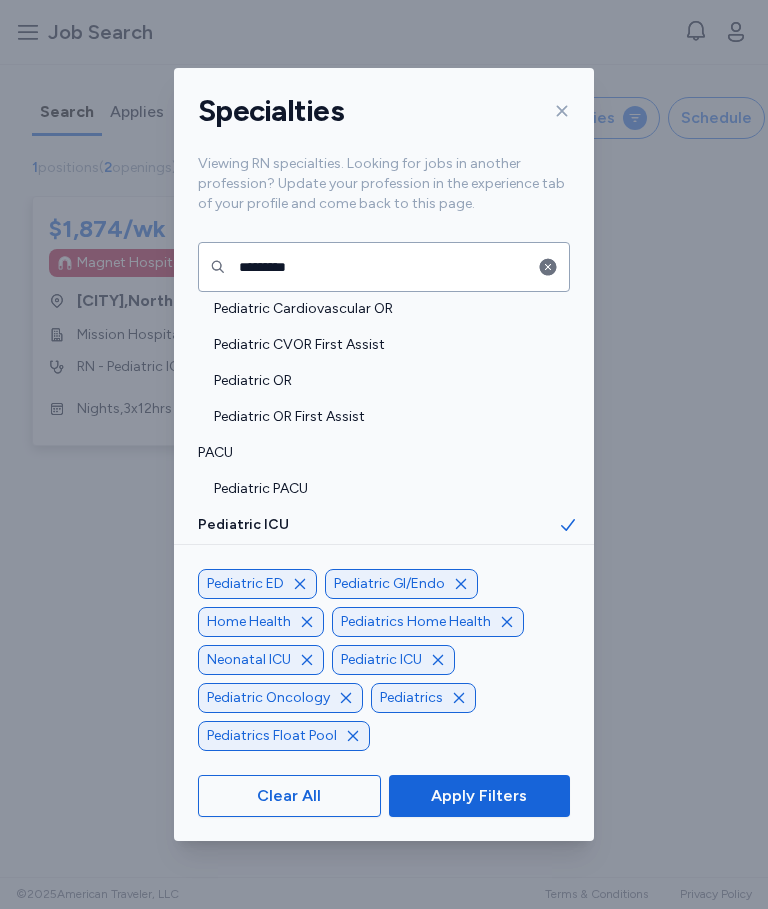 scroll, scrollTop: 371, scrollLeft: 0, axis: vertical 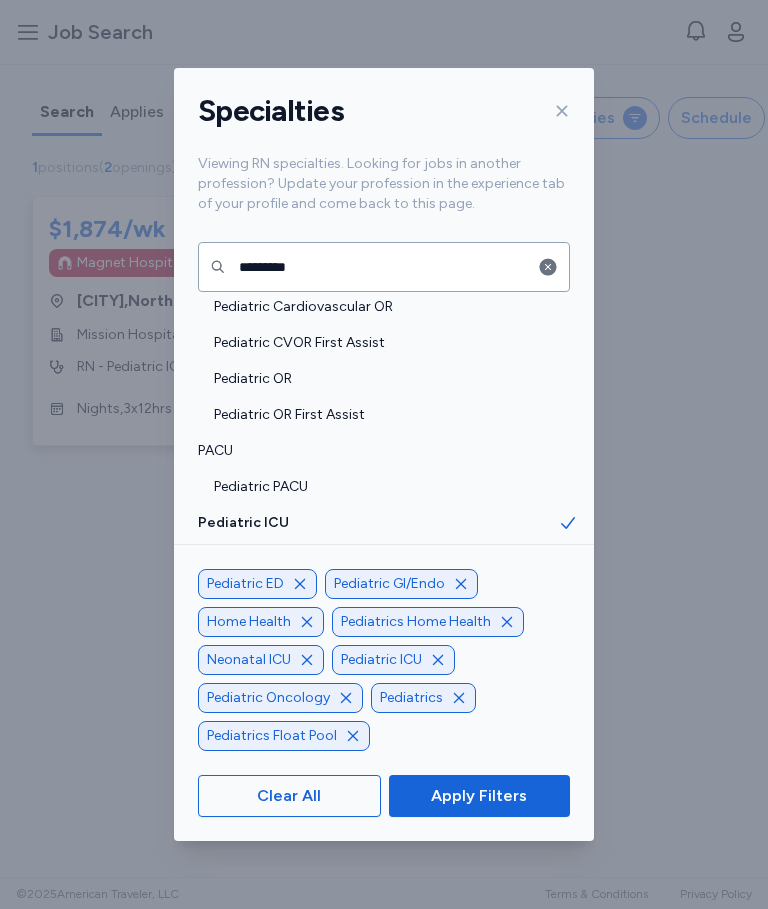 click on "Pediatric PACU" at bounding box center (386, 487) 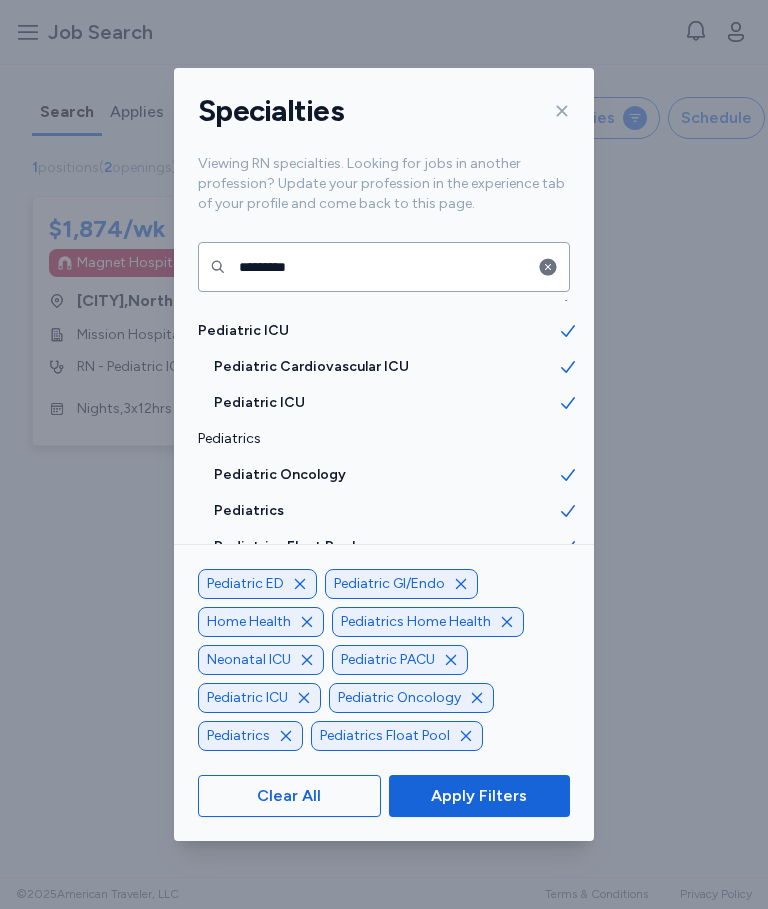 scroll, scrollTop: 565, scrollLeft: 0, axis: vertical 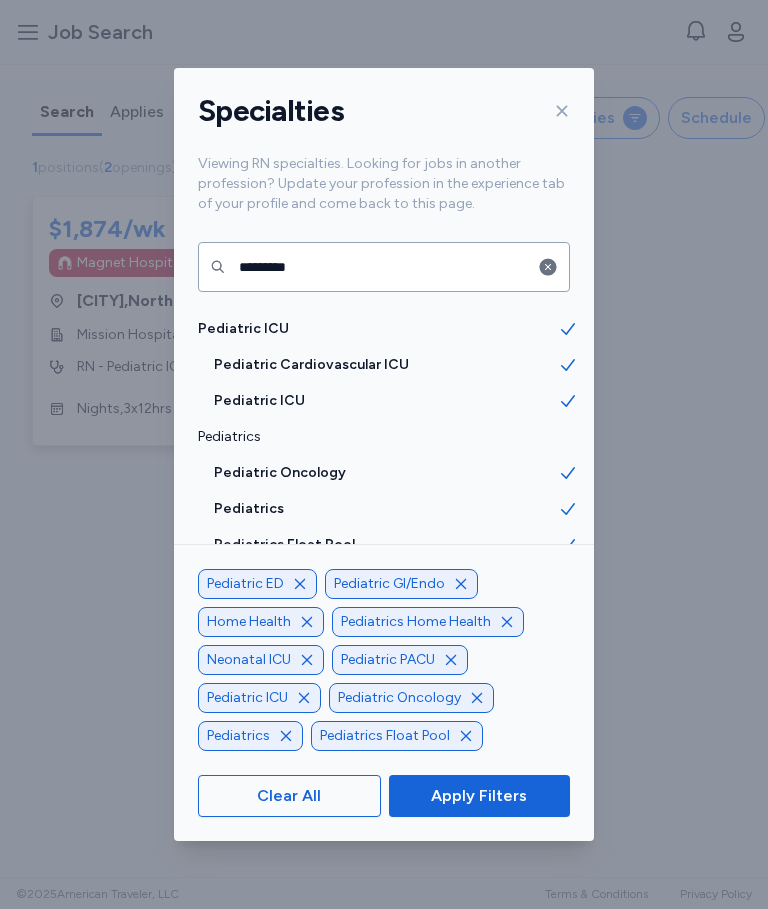 click on "Pediatric Oncology" at bounding box center (386, 473) 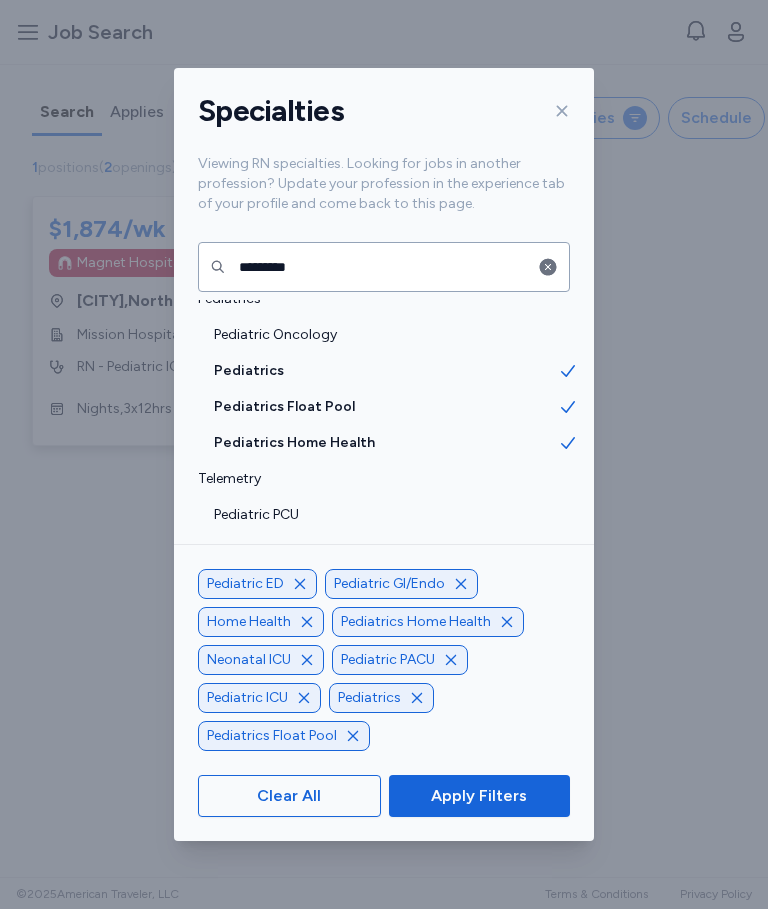 scroll, scrollTop: 700, scrollLeft: 0, axis: vertical 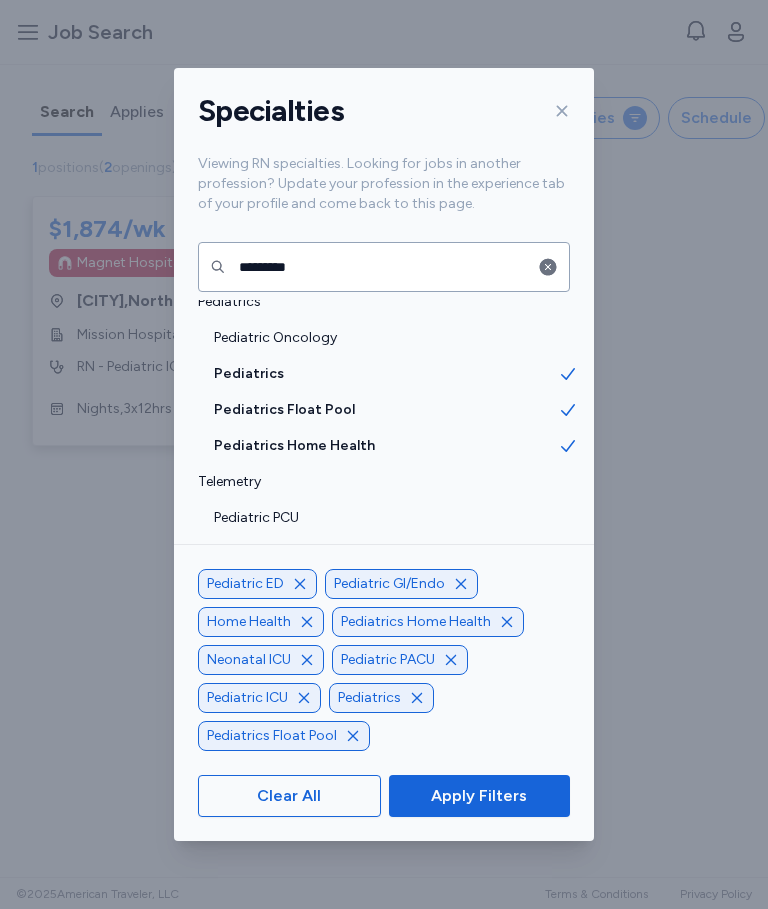 click on "Pediatric PCU" at bounding box center [386, 518] 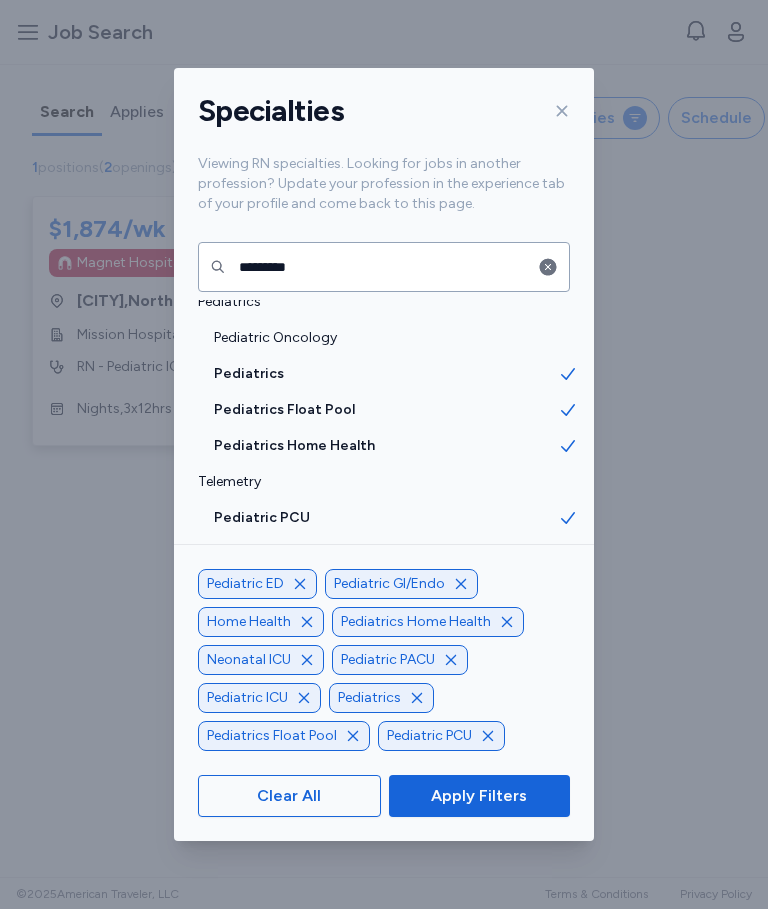 click on "Pediatric Stepdown" at bounding box center [386, 554] 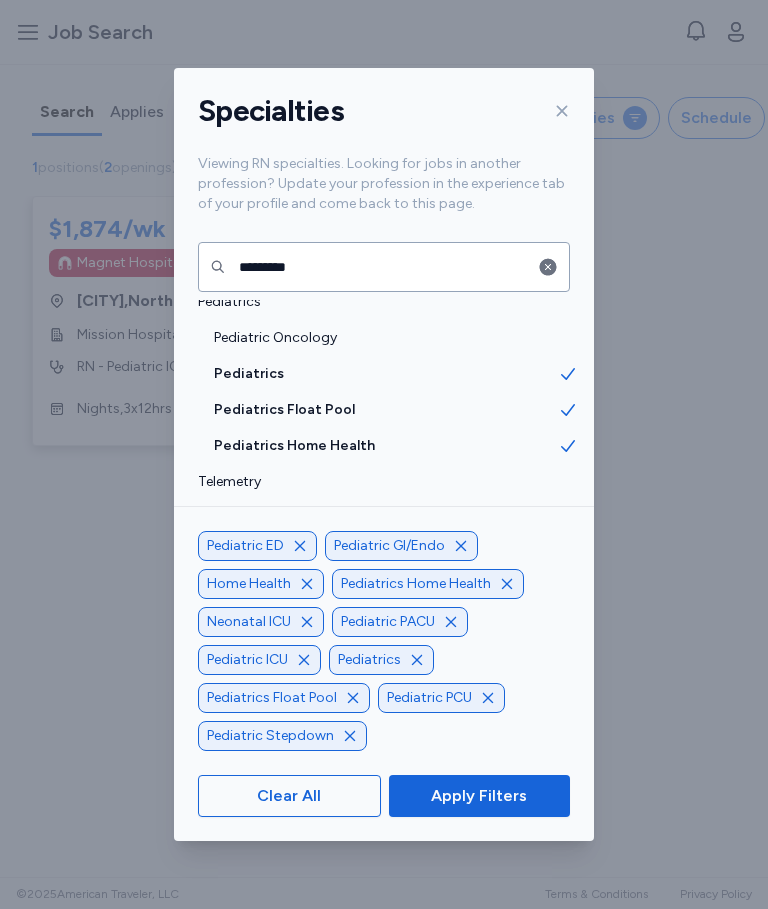 click on "Pediatric GI/Endo" at bounding box center [401, 546] 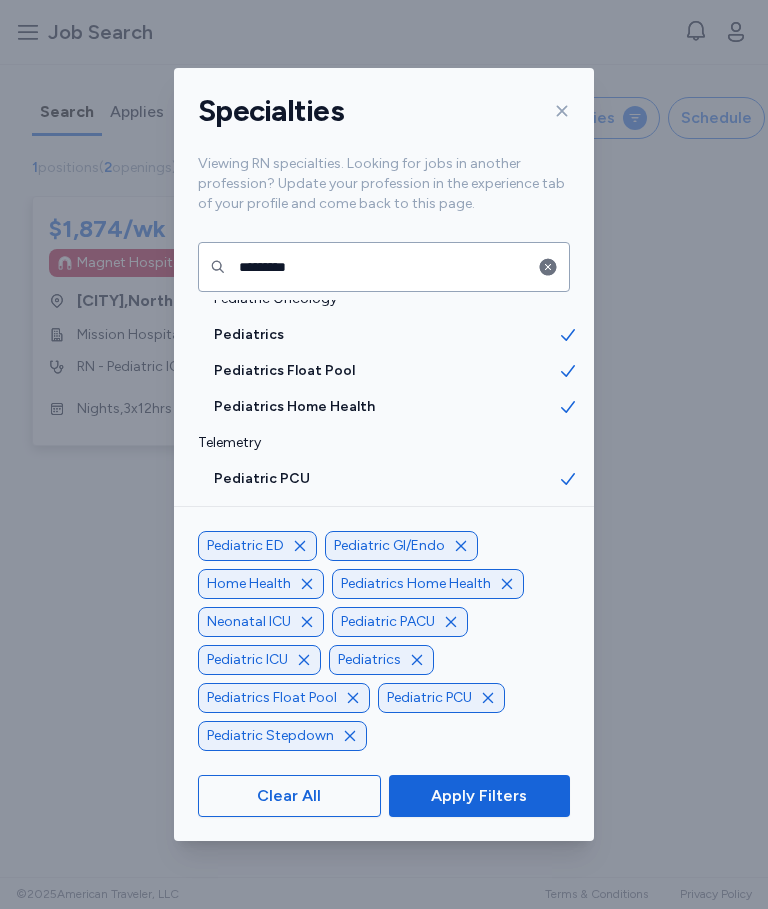 scroll, scrollTop: 738, scrollLeft: 0, axis: vertical 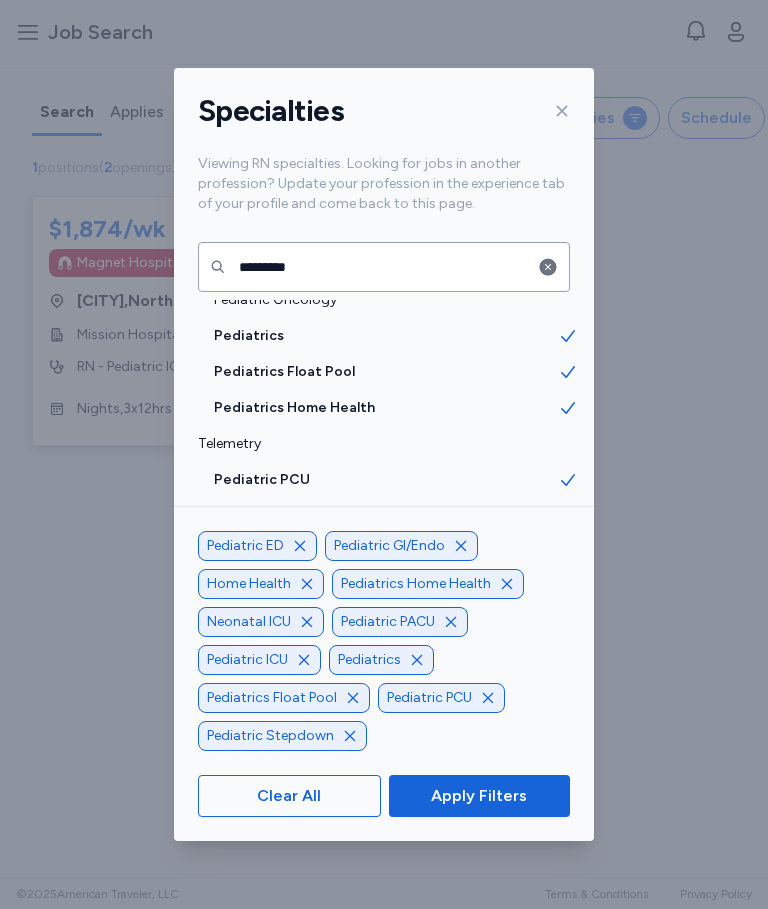 click on "Pediatric Tele" at bounding box center (386, 552) 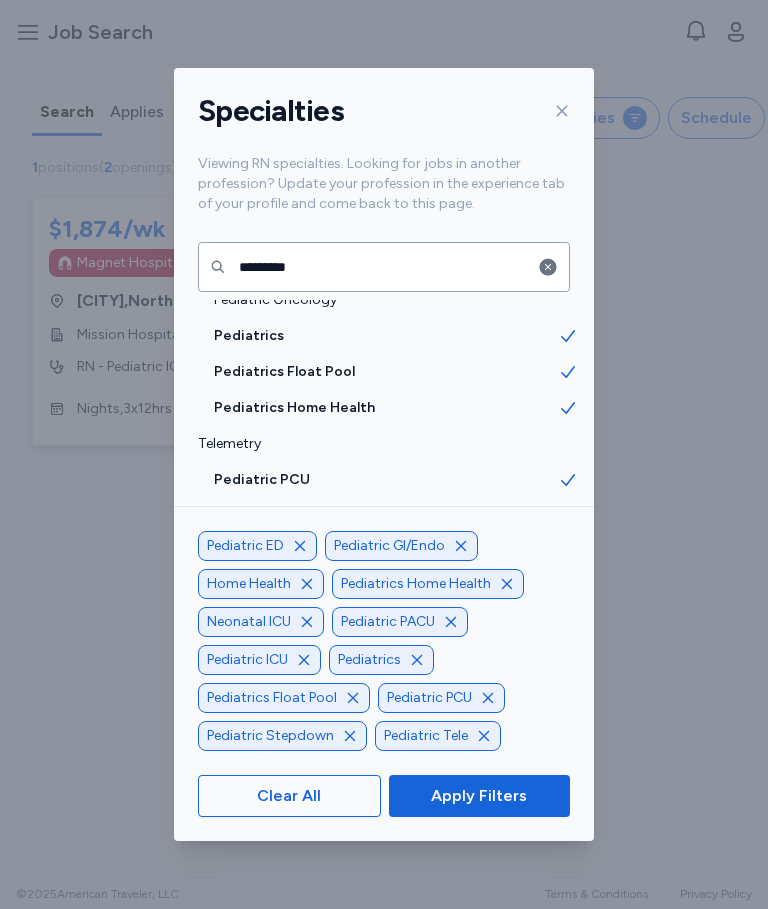 click on "Apply Filters" at bounding box center (479, 796) 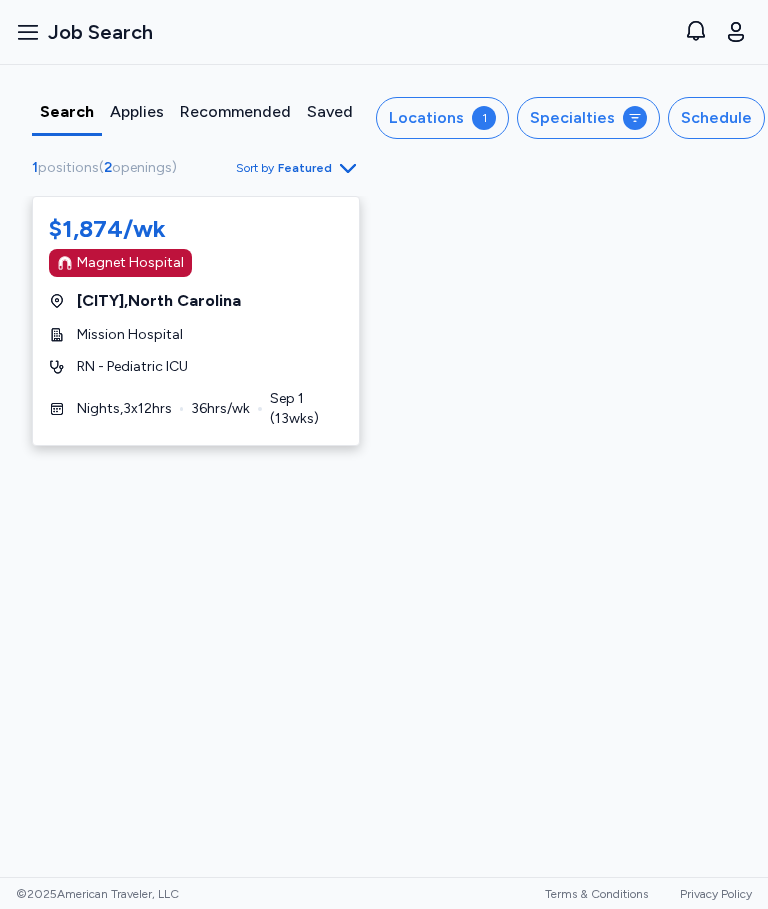 click on "Schedule" at bounding box center [716, 118] 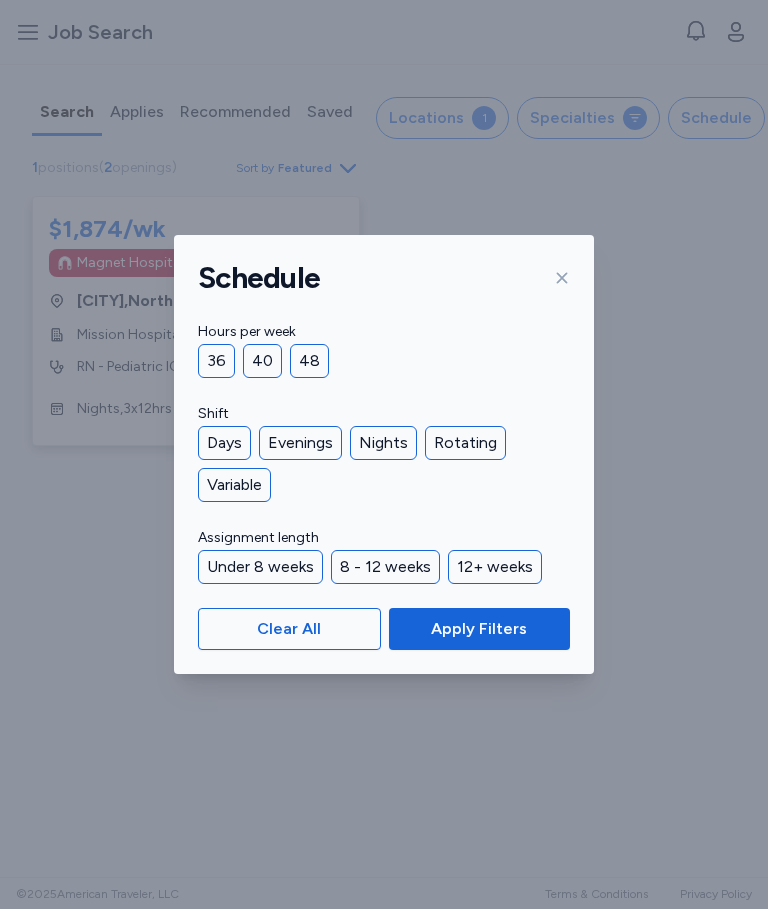 click 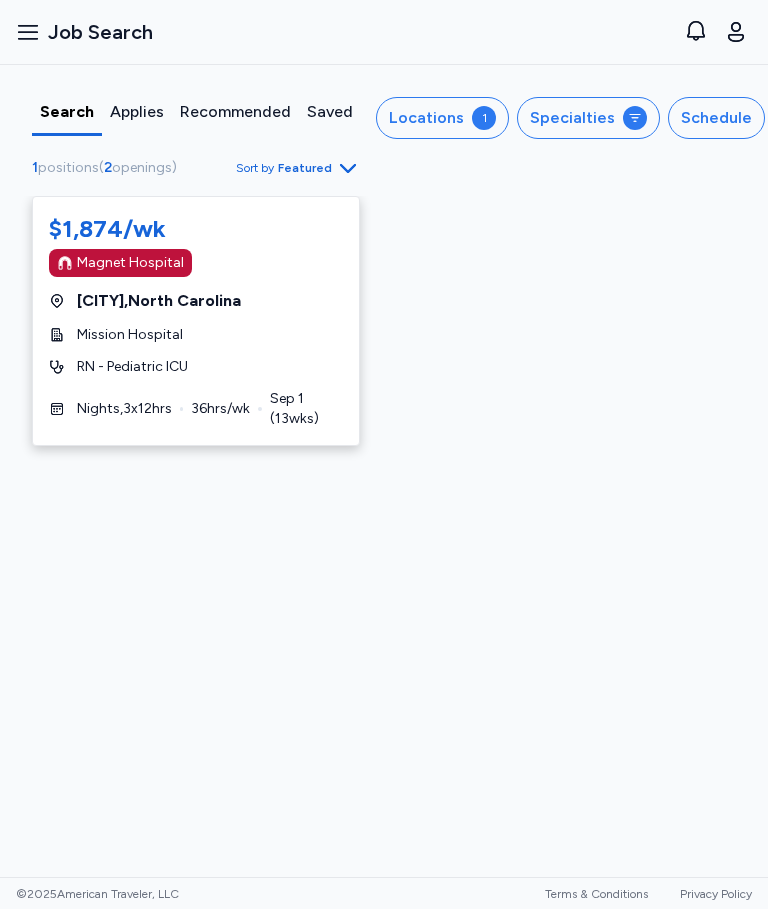 click on "Featured" at bounding box center [305, 168] 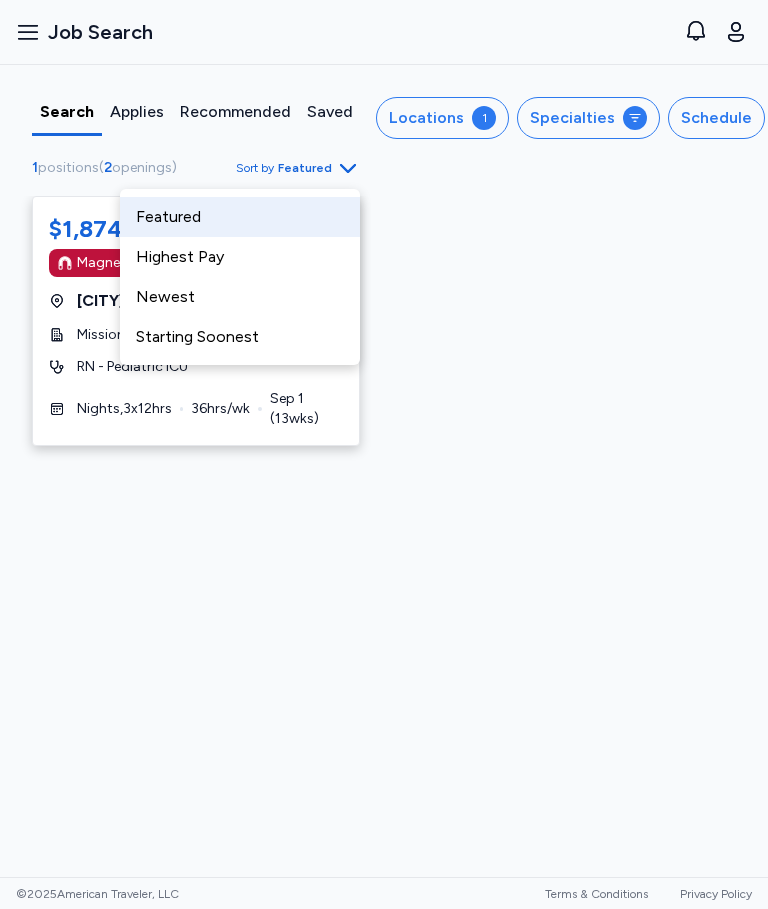 click on "Locations 1" at bounding box center (442, 118) 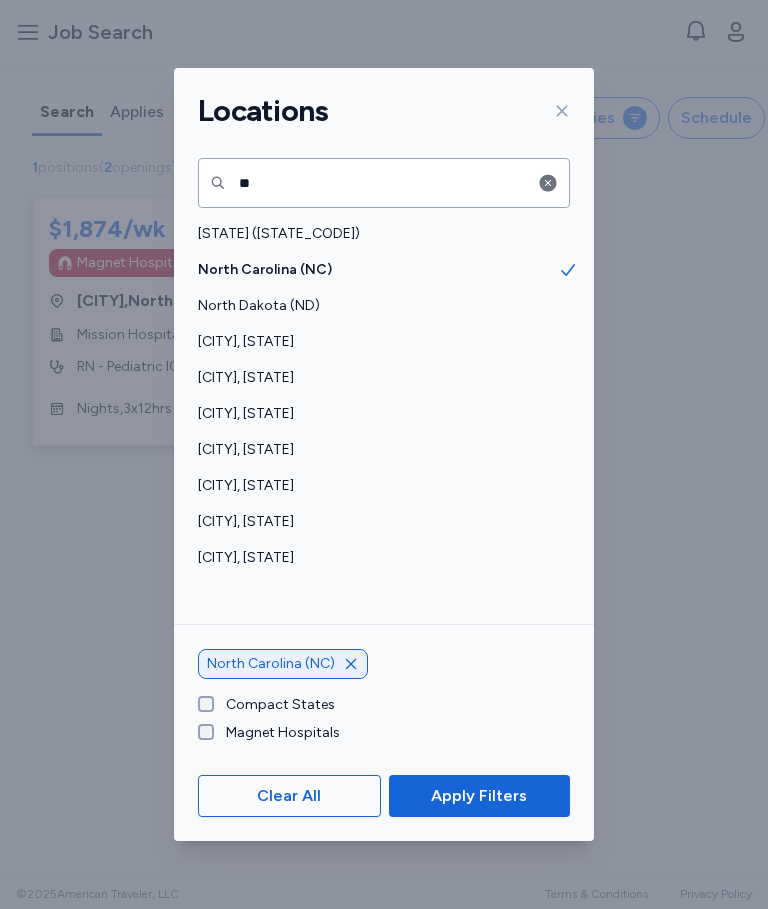 click at bounding box center (554, 183) 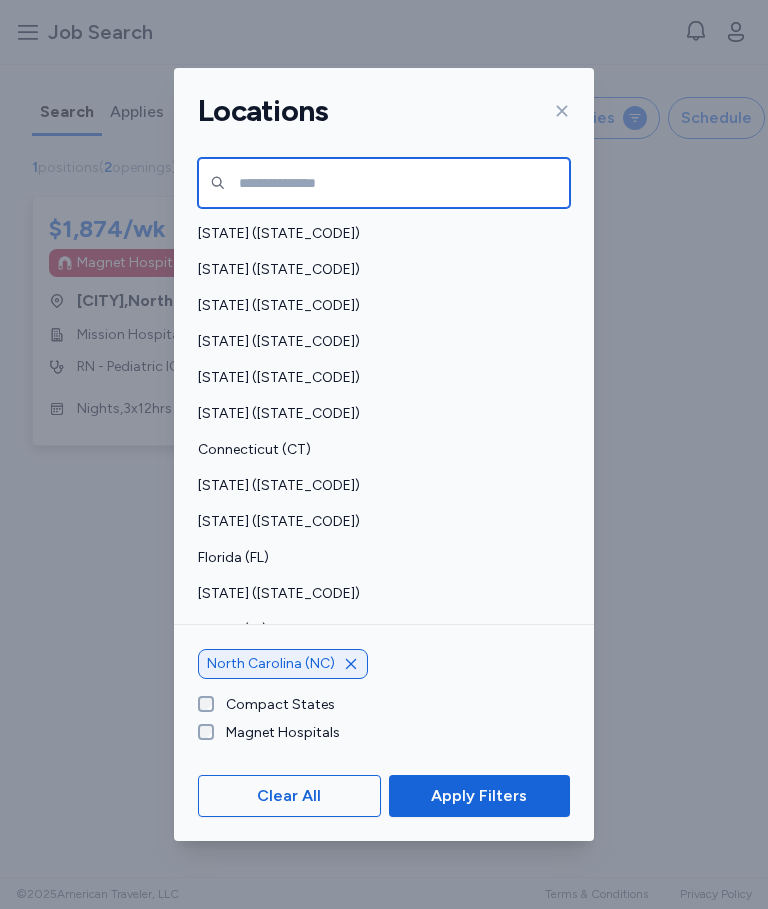 click at bounding box center [384, 183] 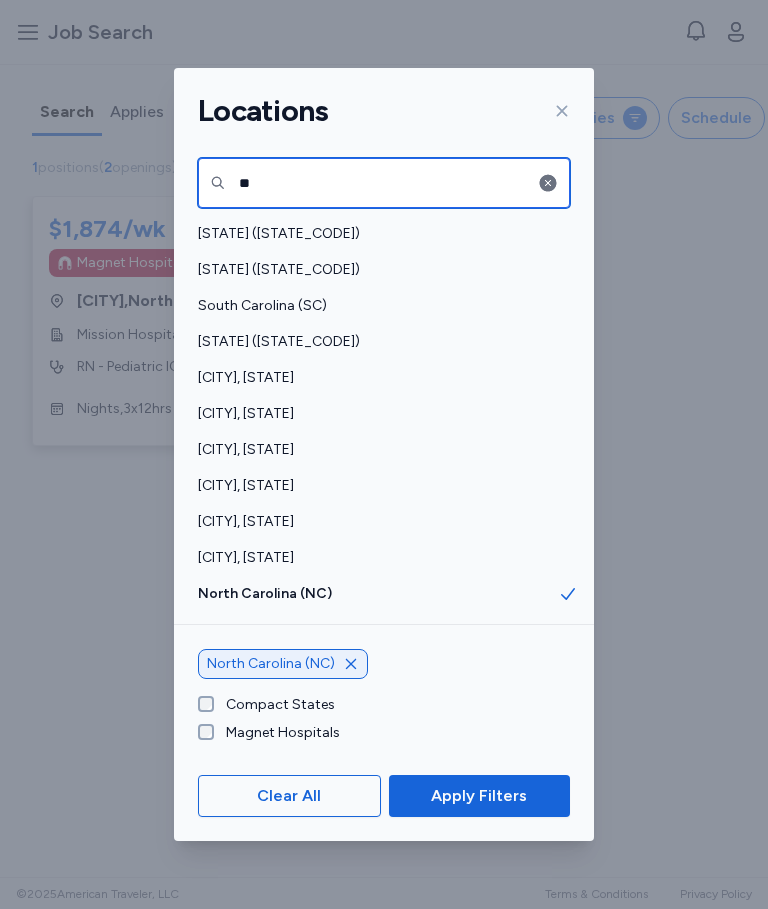 type on "**" 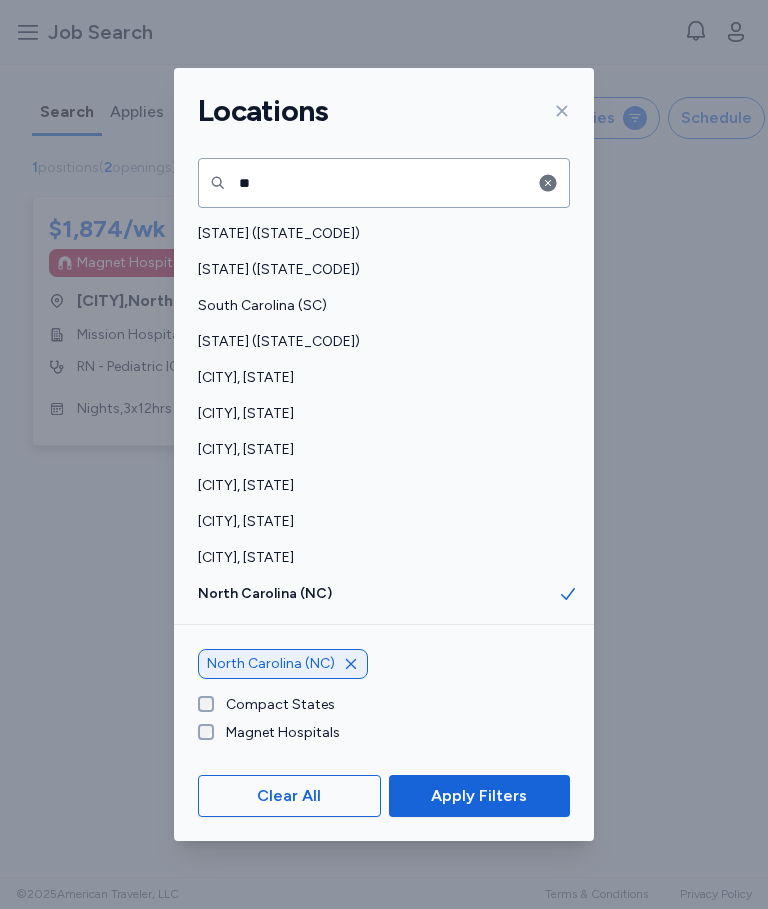 click on "South Carolina (SC)" at bounding box center (378, 306) 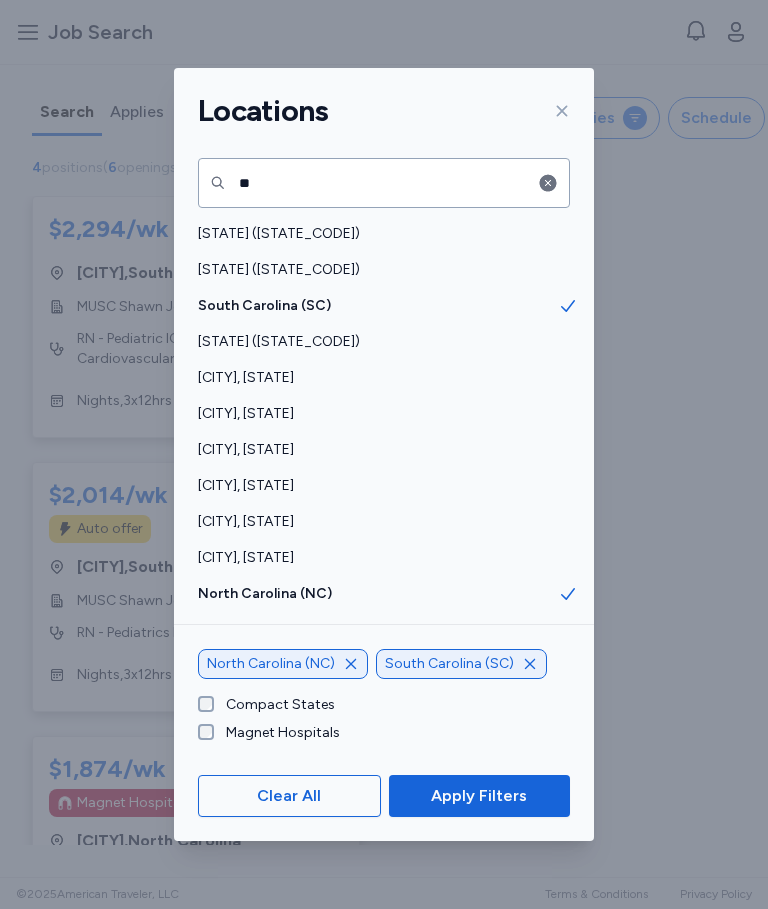 click 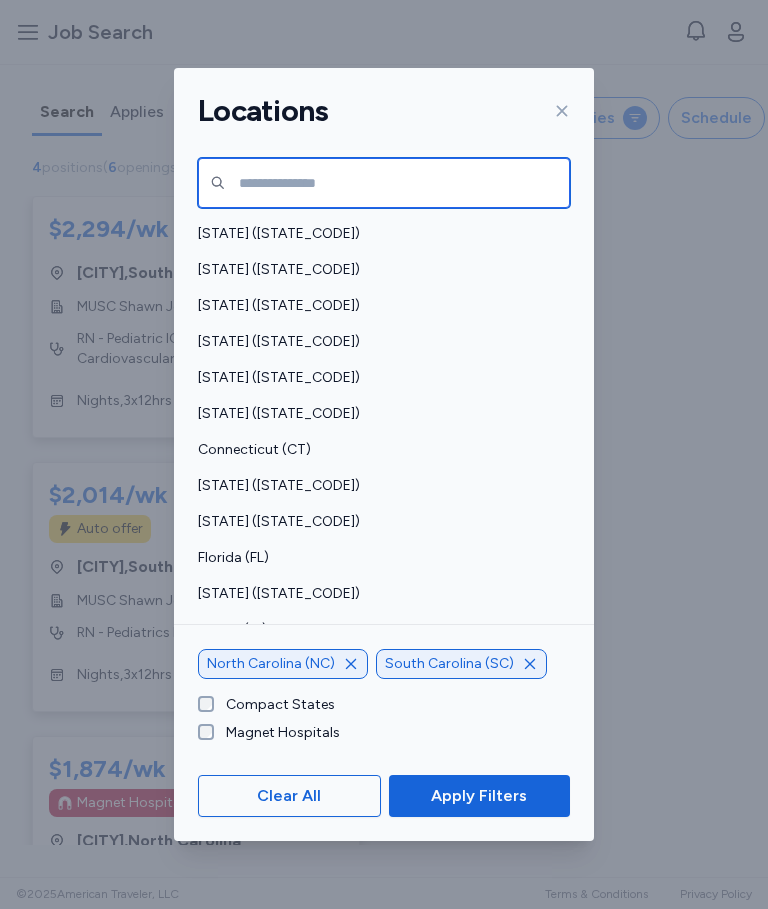 click at bounding box center (384, 183) 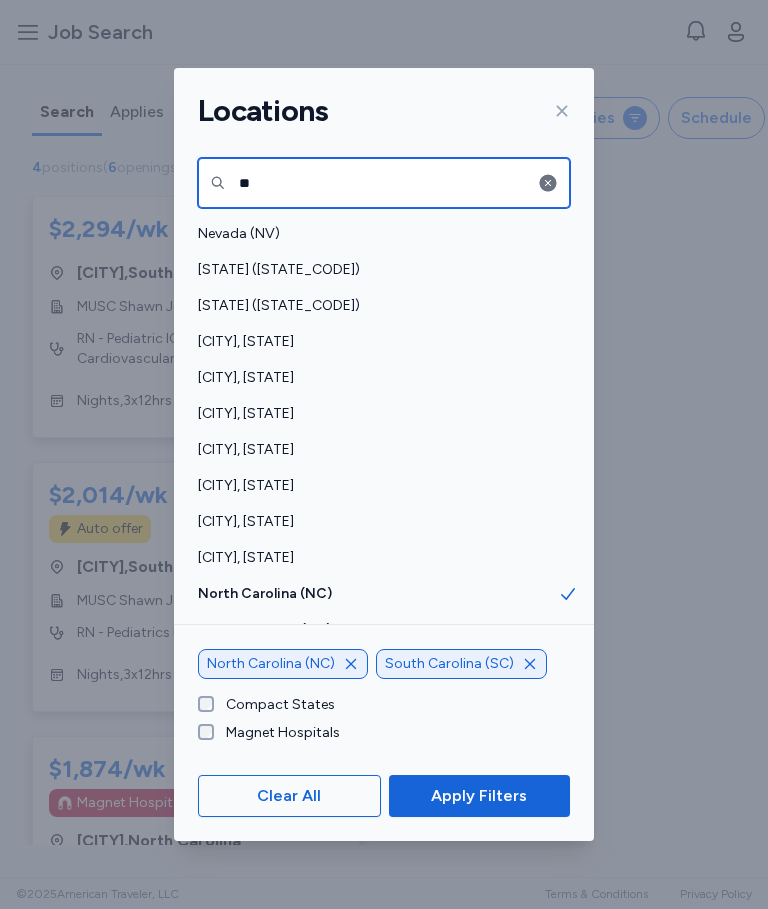 type on "**" 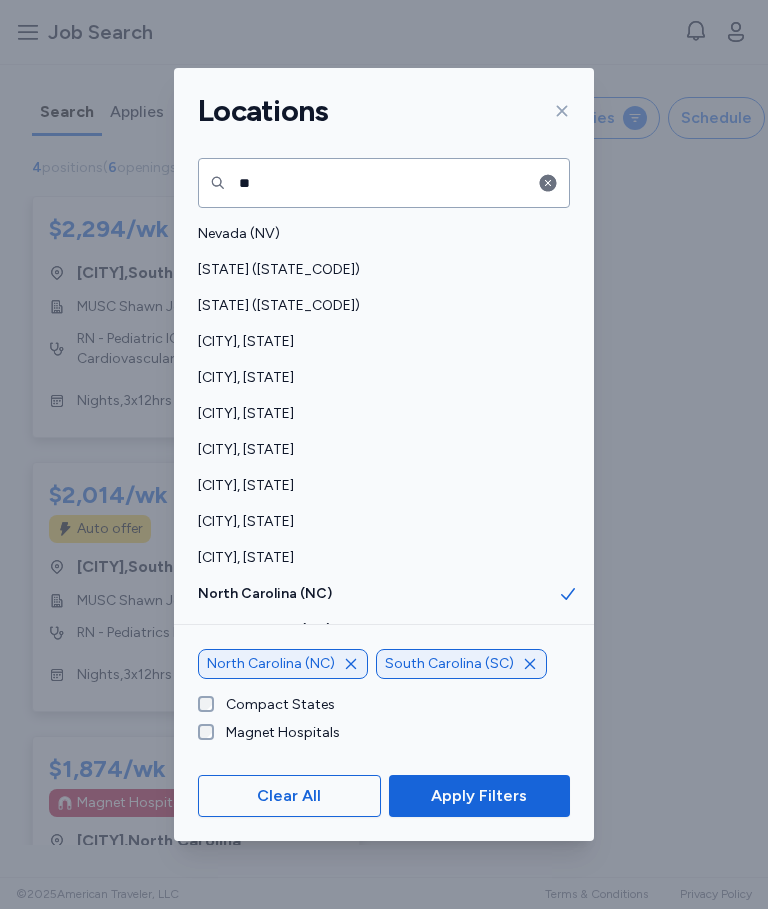 click on "[STATE] ([STATE_CODE])" at bounding box center (378, 306) 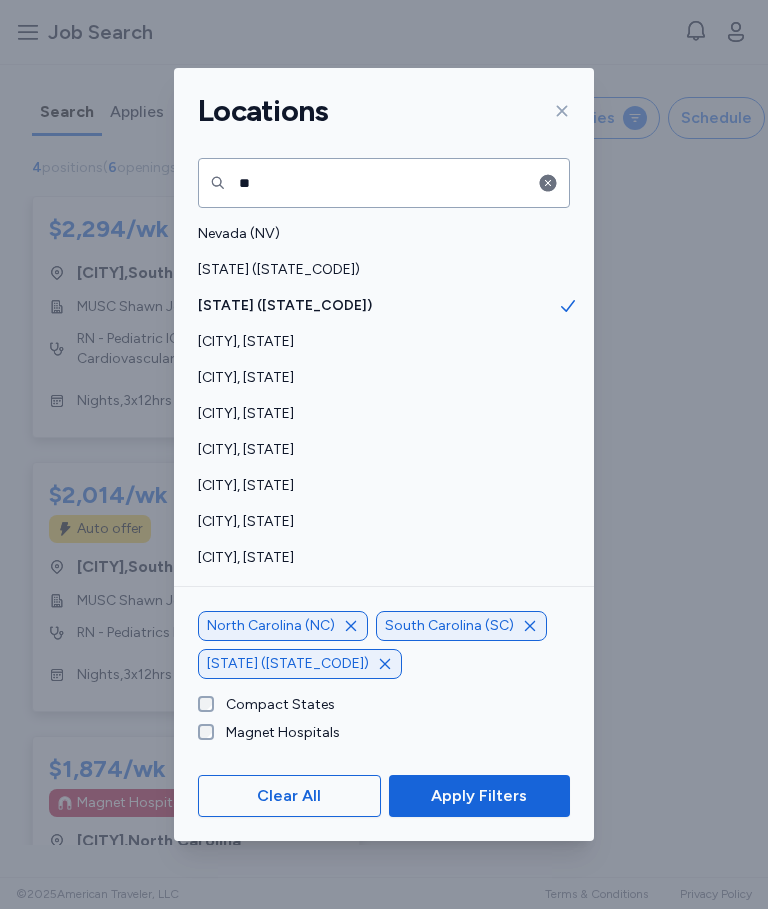 click on "Apply Filters" at bounding box center [479, 796] 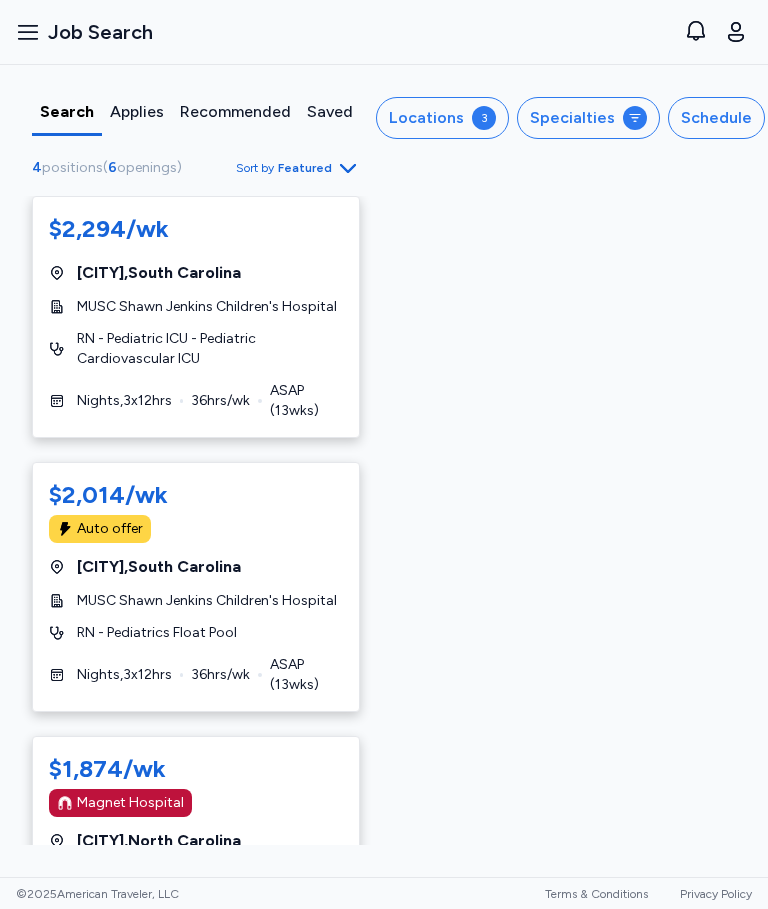 scroll, scrollTop: 0, scrollLeft: 0, axis: both 